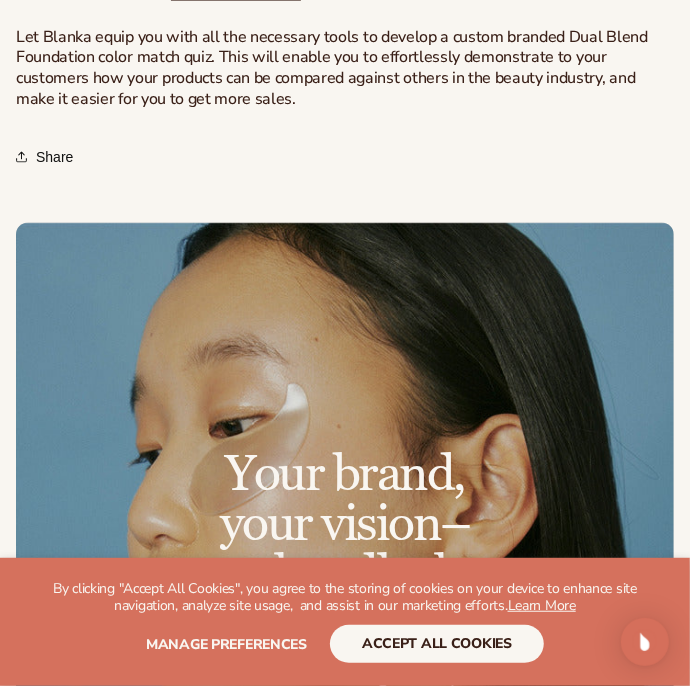scroll, scrollTop: 963, scrollLeft: 0, axis: vertical 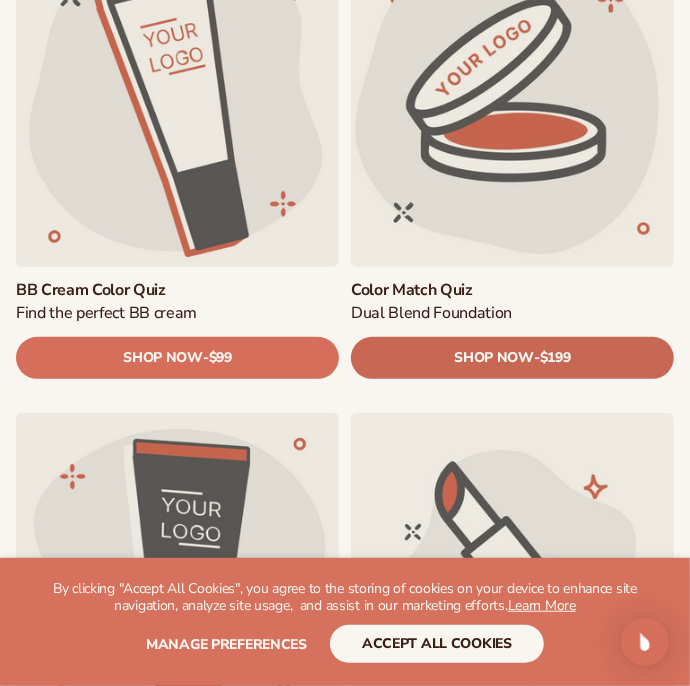 click on "$199" at bounding box center [555, 357] 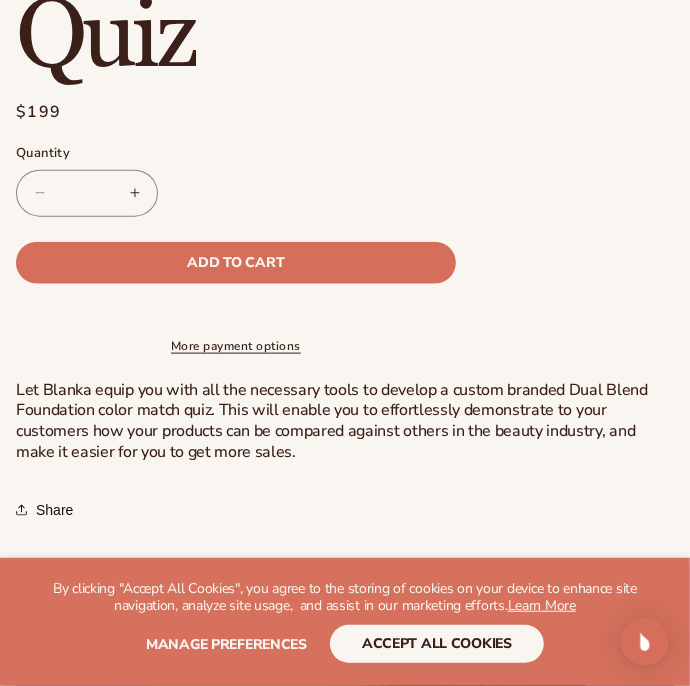 scroll, scrollTop: 608, scrollLeft: 0, axis: vertical 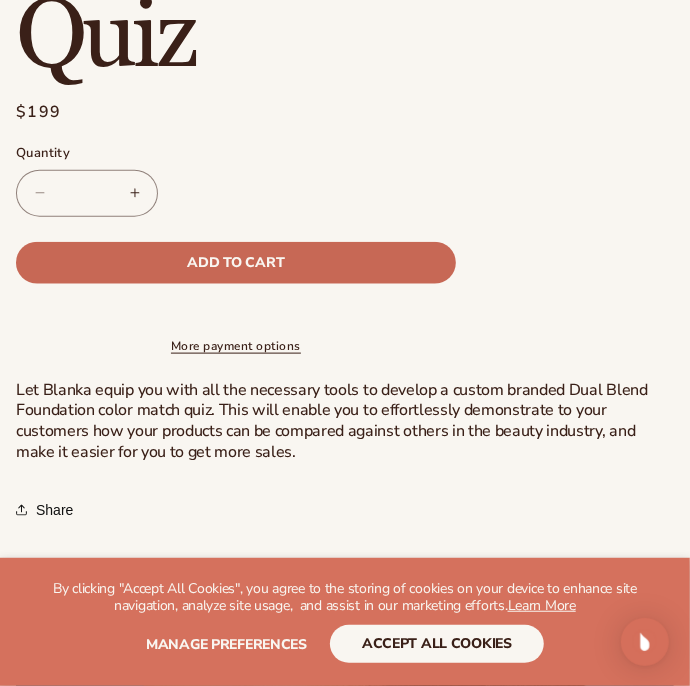 click on "Add to cart" at bounding box center [236, 263] 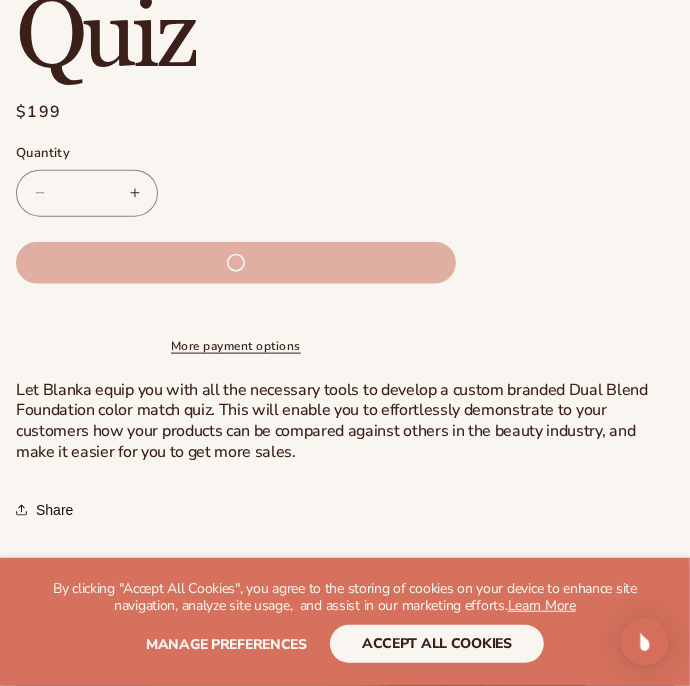 scroll, scrollTop: 611, scrollLeft: 0, axis: vertical 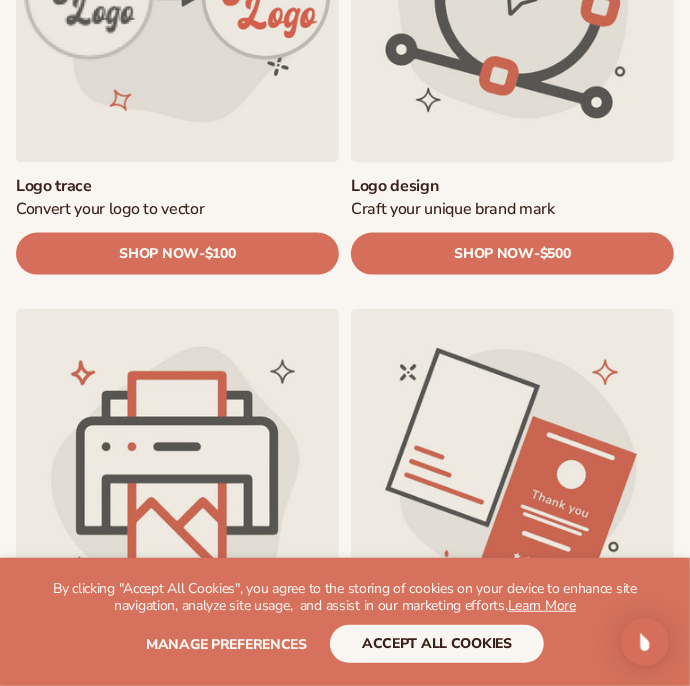 click on "Logo trace" at bounding box center [177, 186] 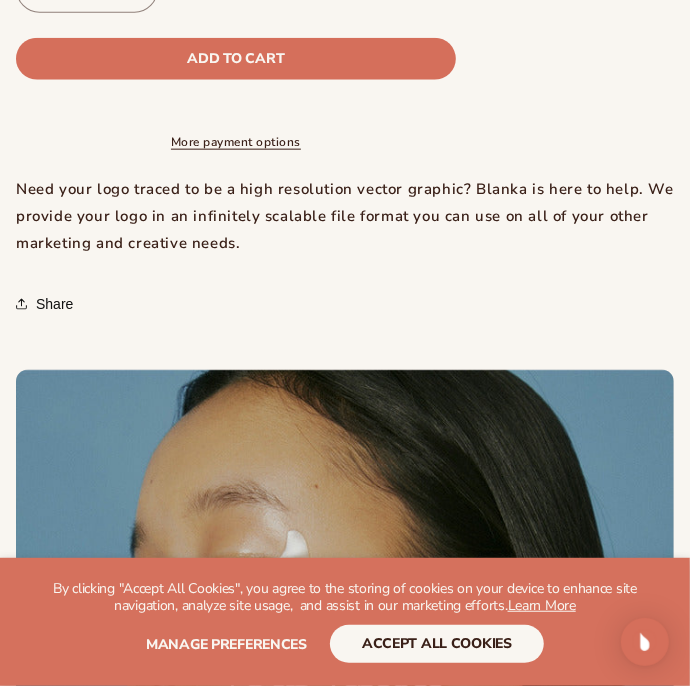 scroll, scrollTop: 722, scrollLeft: 0, axis: vertical 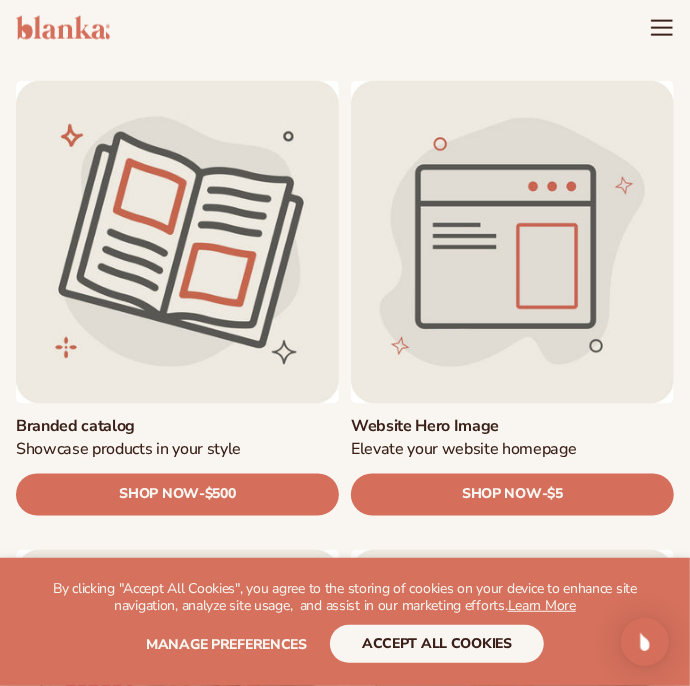 click on "Branded catalog" at bounding box center [177, 427] 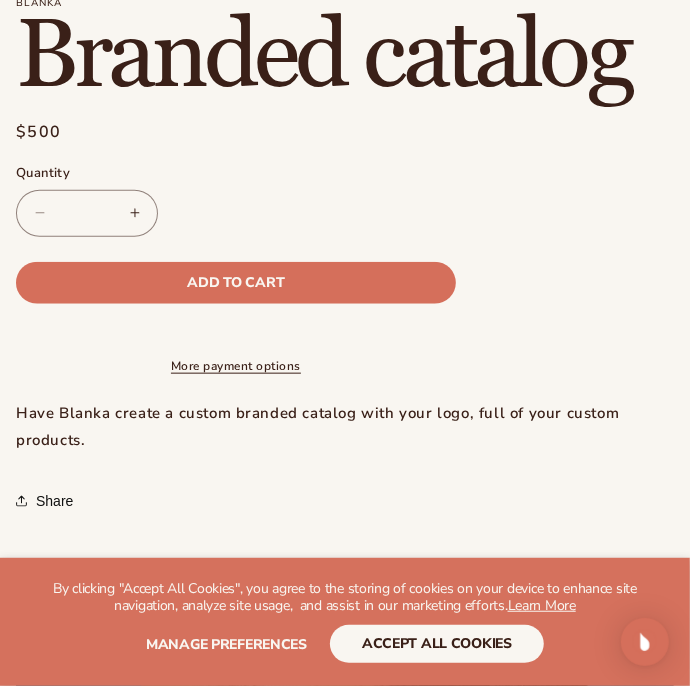 scroll, scrollTop: 494, scrollLeft: 0, axis: vertical 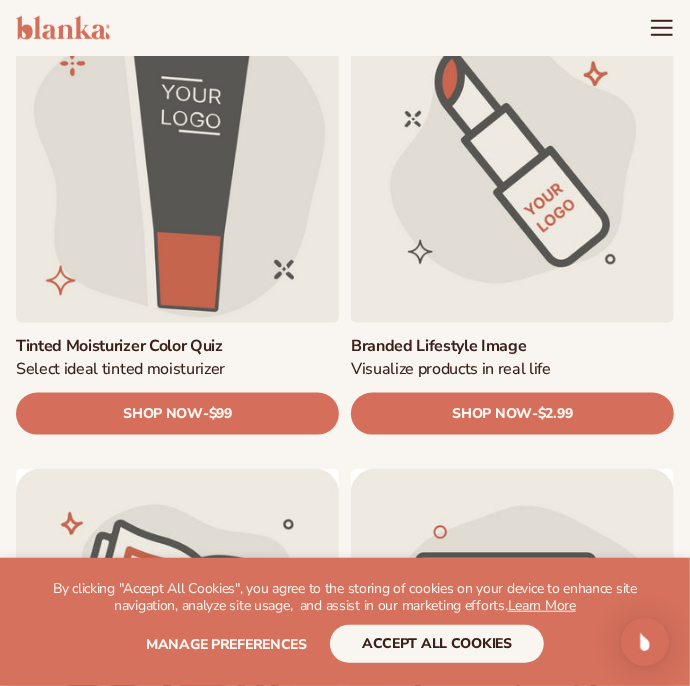 click on "Tinted Moisturizer Color Quiz" at bounding box center [177, 346] 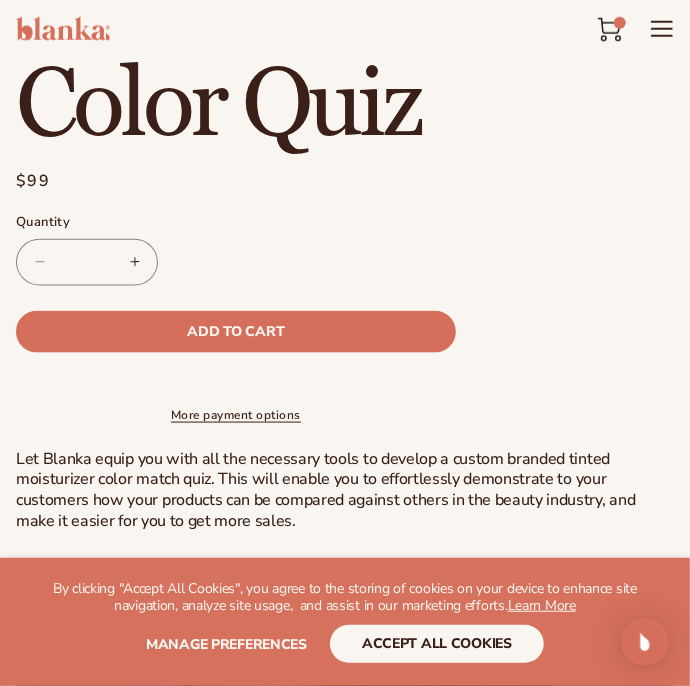 scroll, scrollTop: 636, scrollLeft: 0, axis: vertical 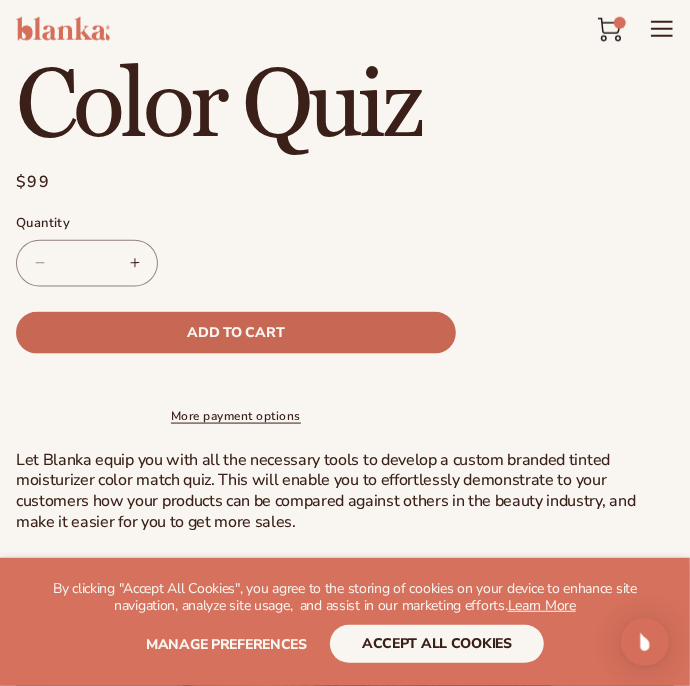 click on "Add to cart" at bounding box center [236, 333] 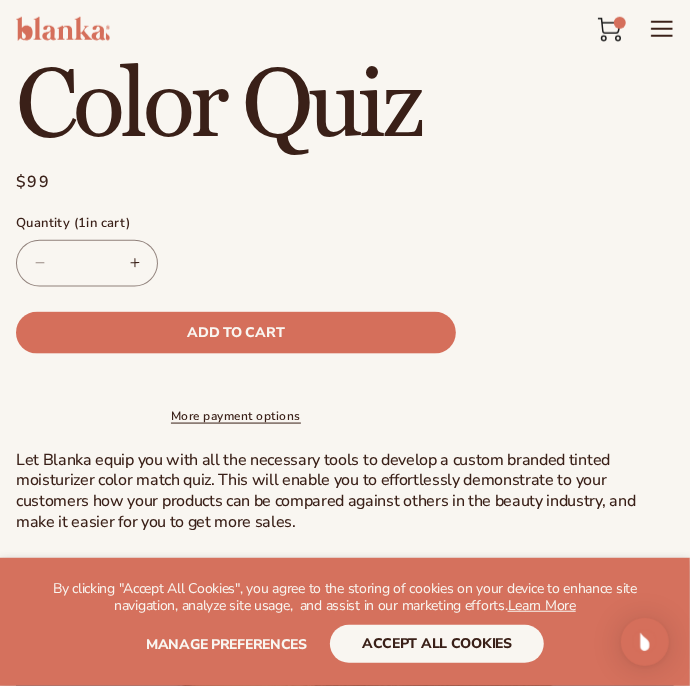 click 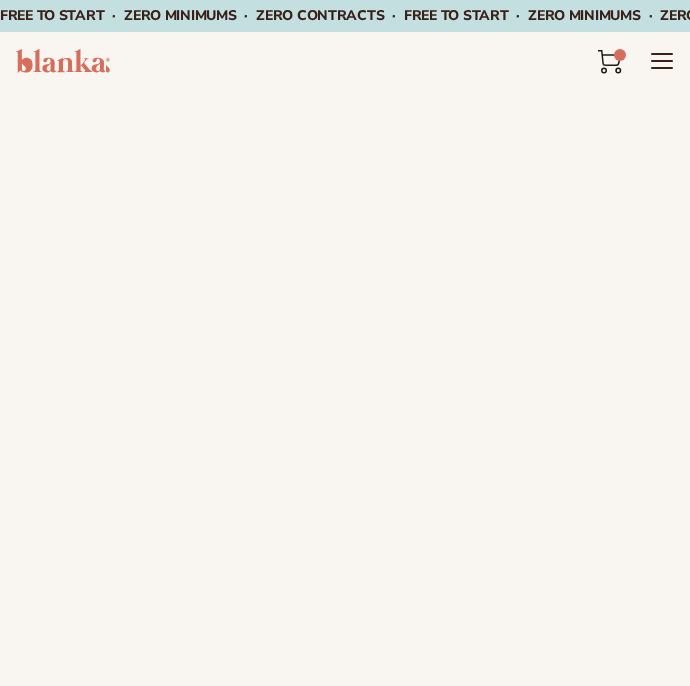 scroll, scrollTop: 0, scrollLeft: 0, axis: both 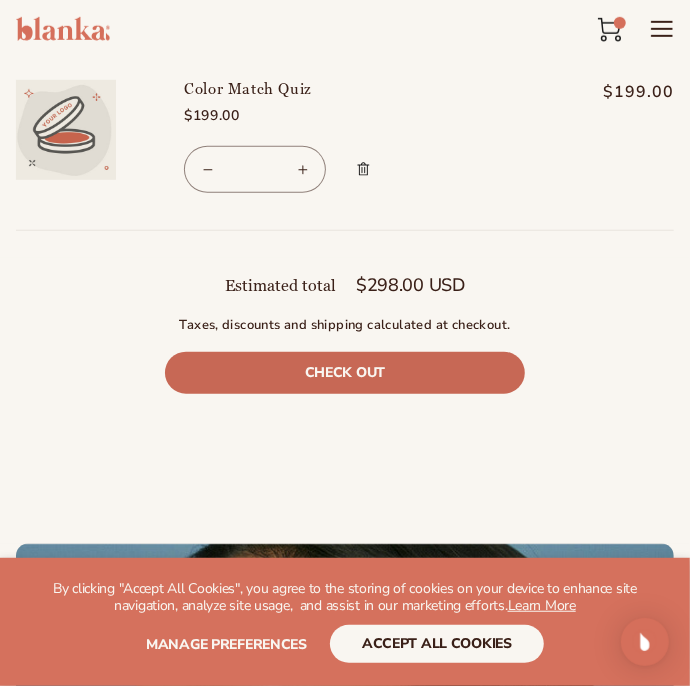 click on "Check out" at bounding box center (345, 373) 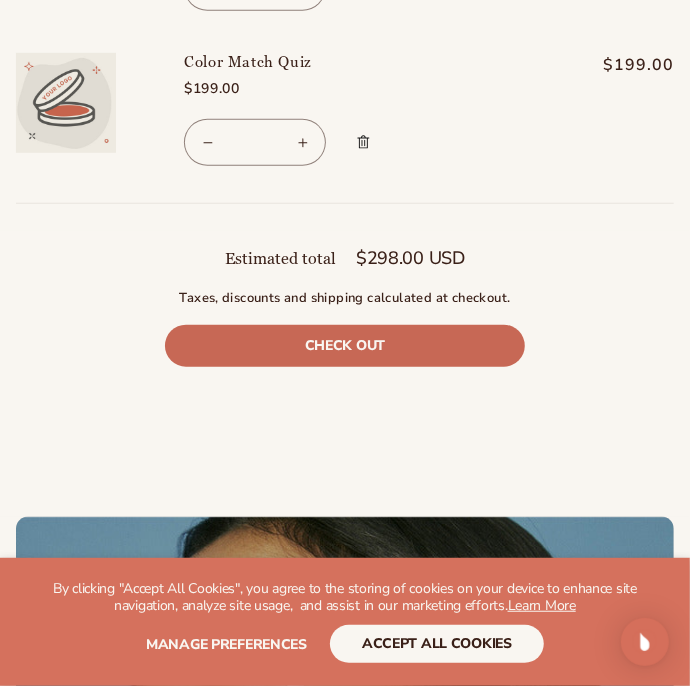 scroll, scrollTop: 454, scrollLeft: 0, axis: vertical 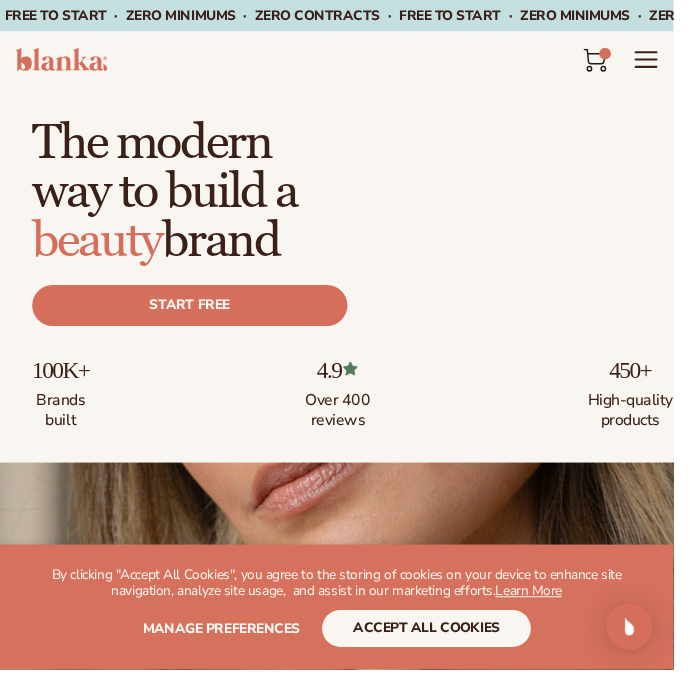 click 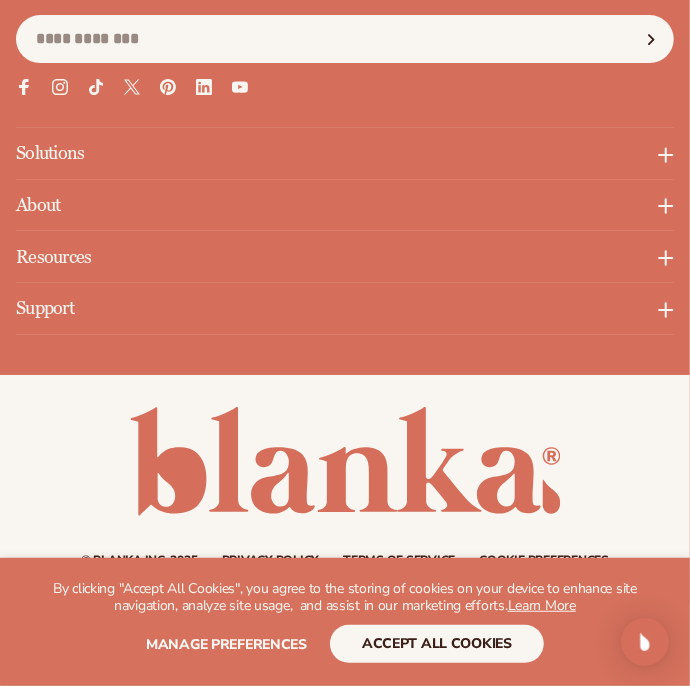 scroll, scrollTop: 7014, scrollLeft: 0, axis: vertical 